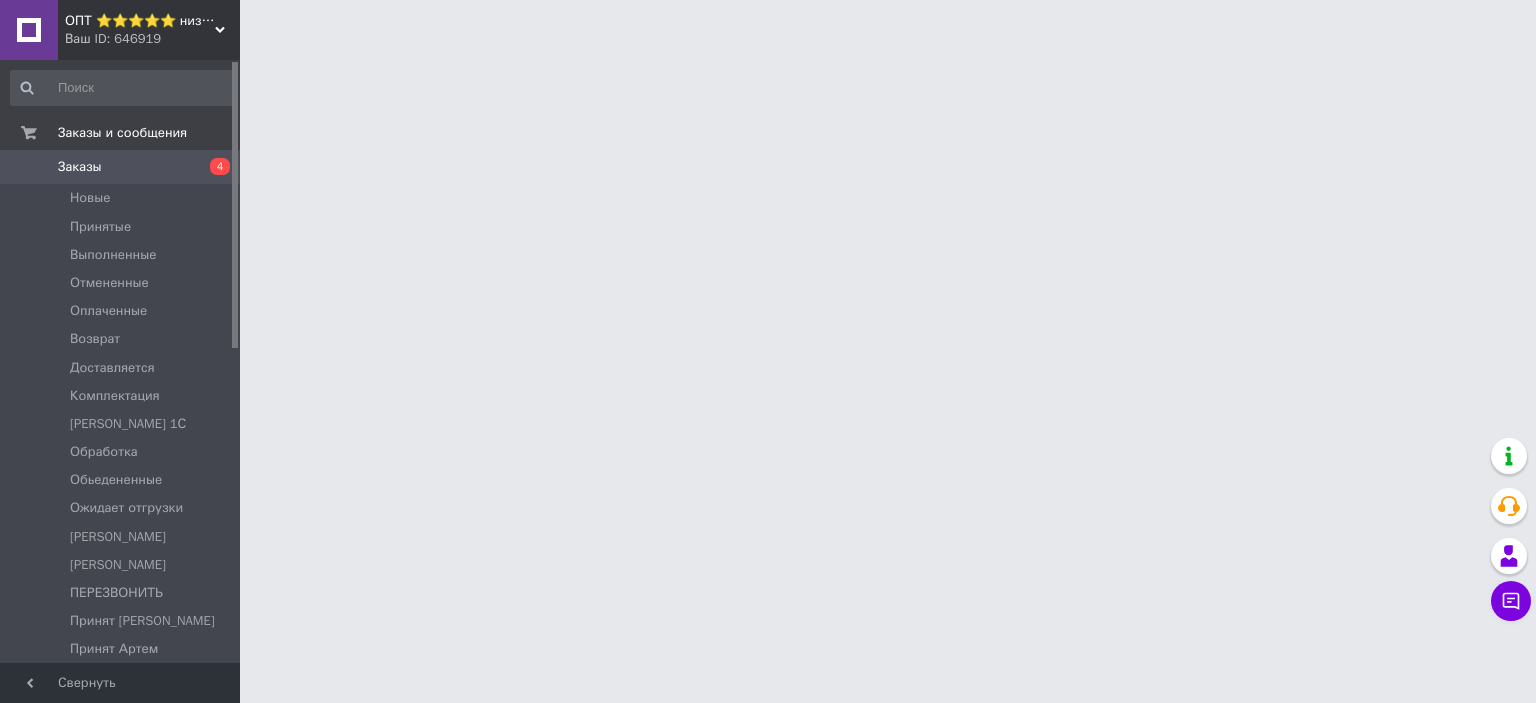 scroll, scrollTop: 0, scrollLeft: 0, axis: both 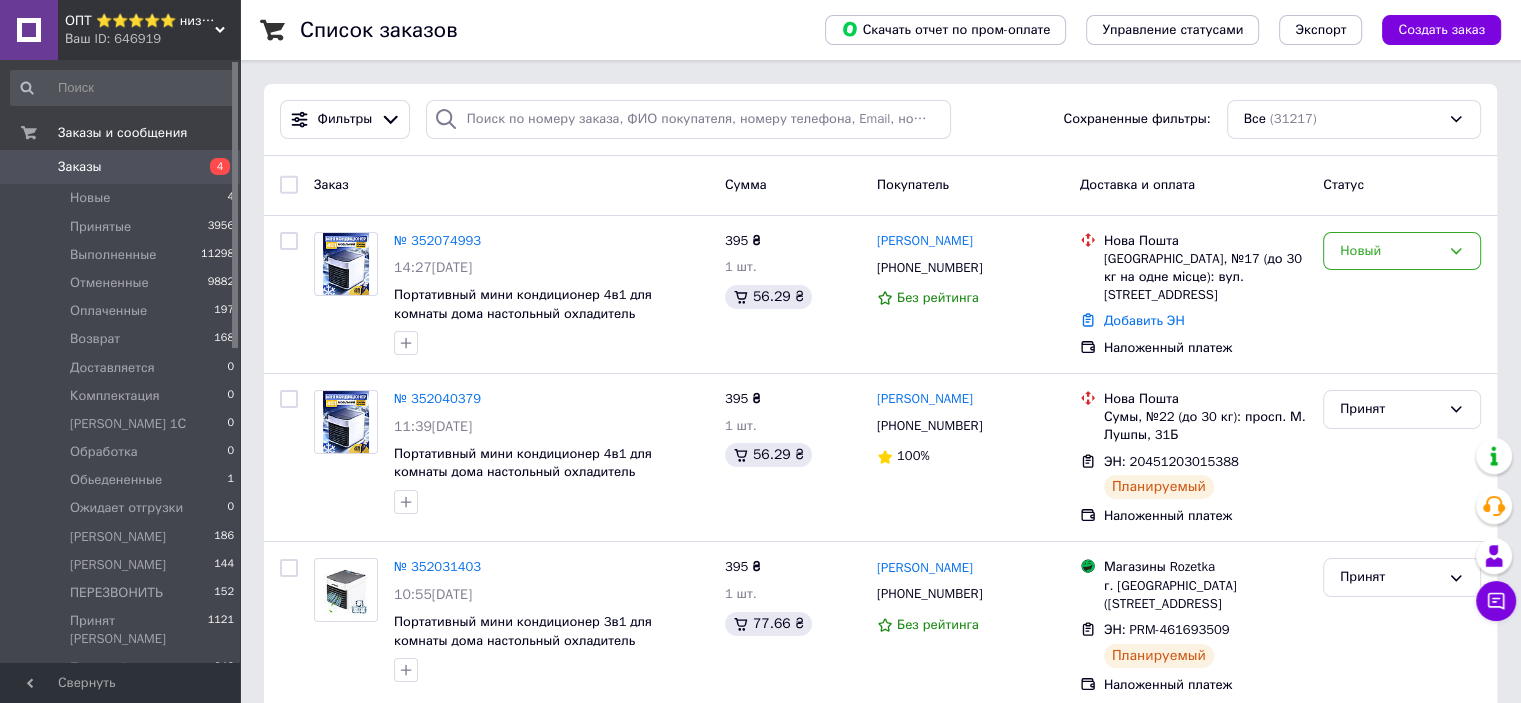 click on "Отзывы" at bounding box center [81, 1019] 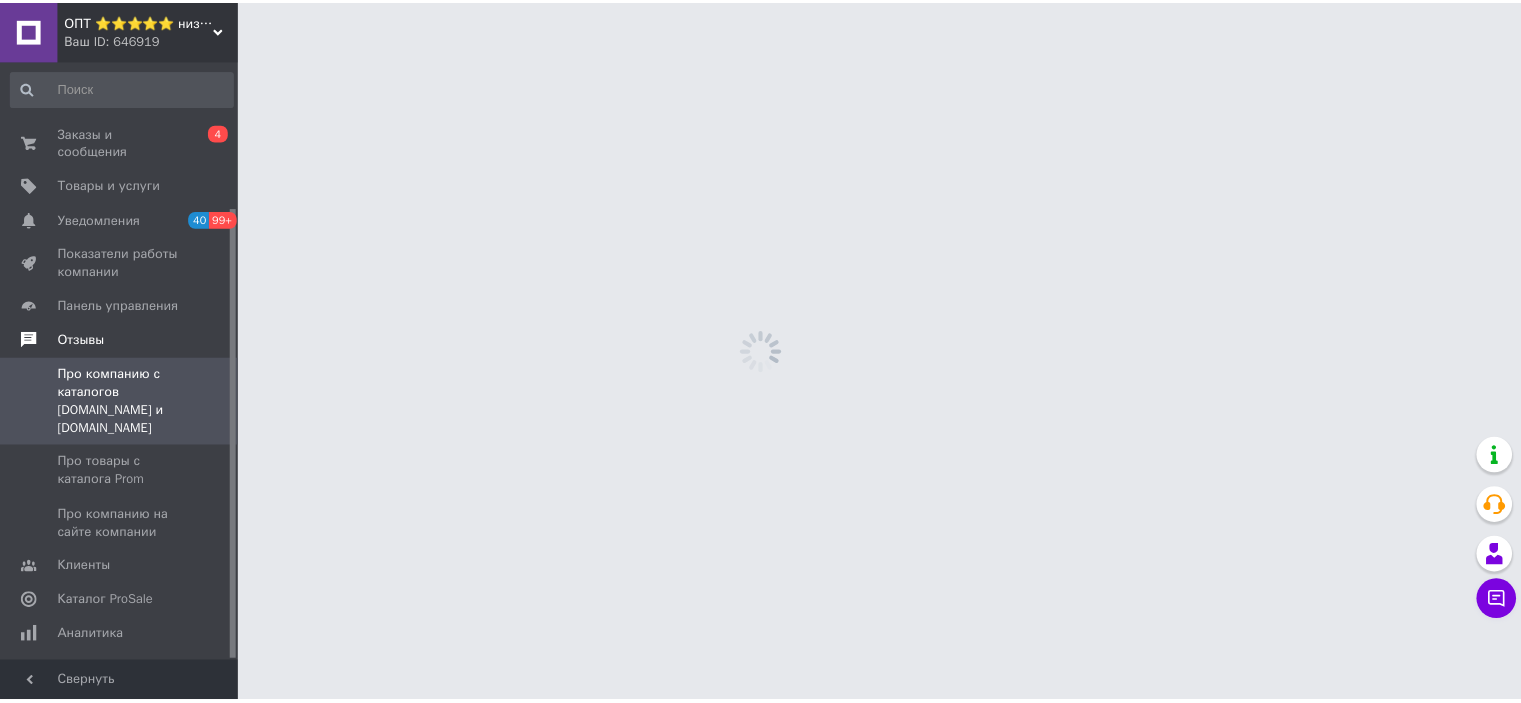 scroll, scrollTop: 195, scrollLeft: 0, axis: vertical 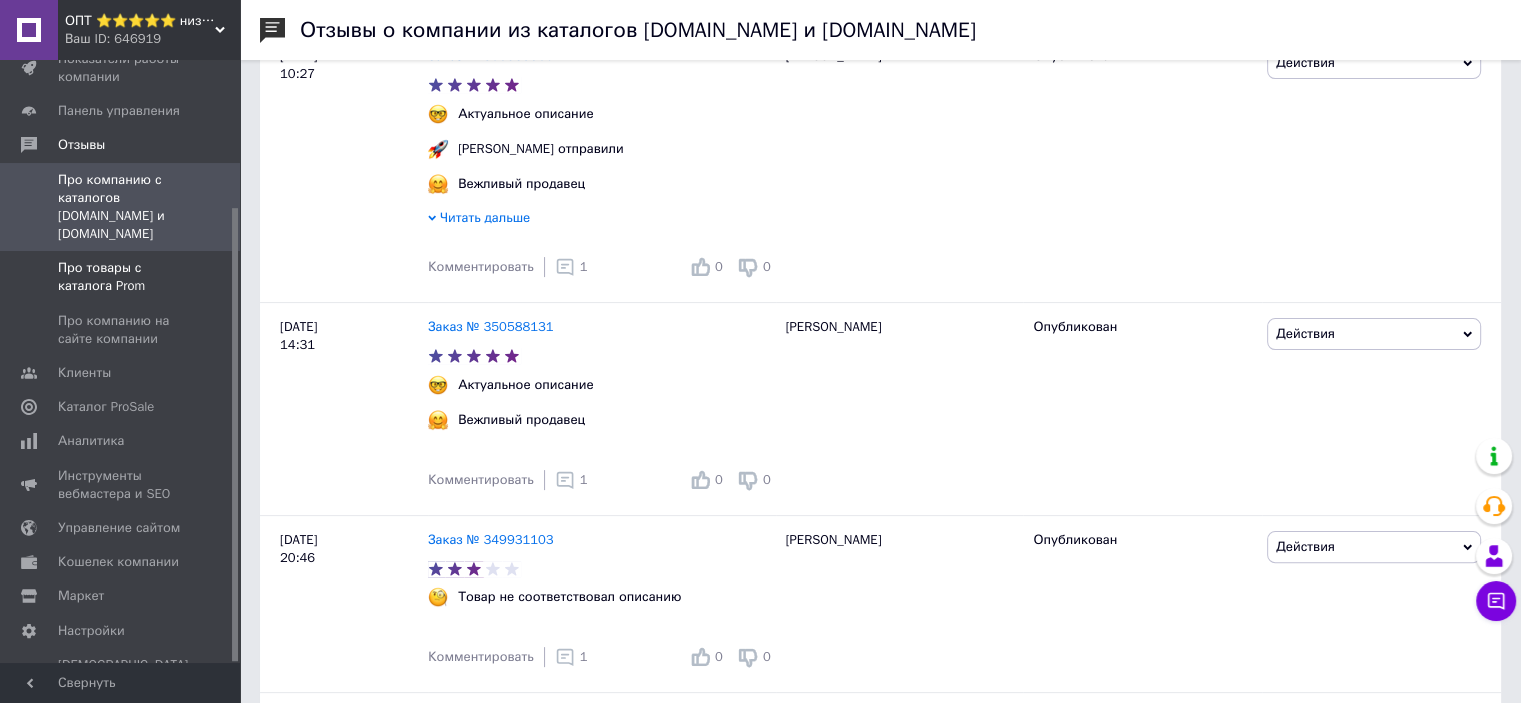 click on "Про товары с каталога Prom" at bounding box center [121, 277] 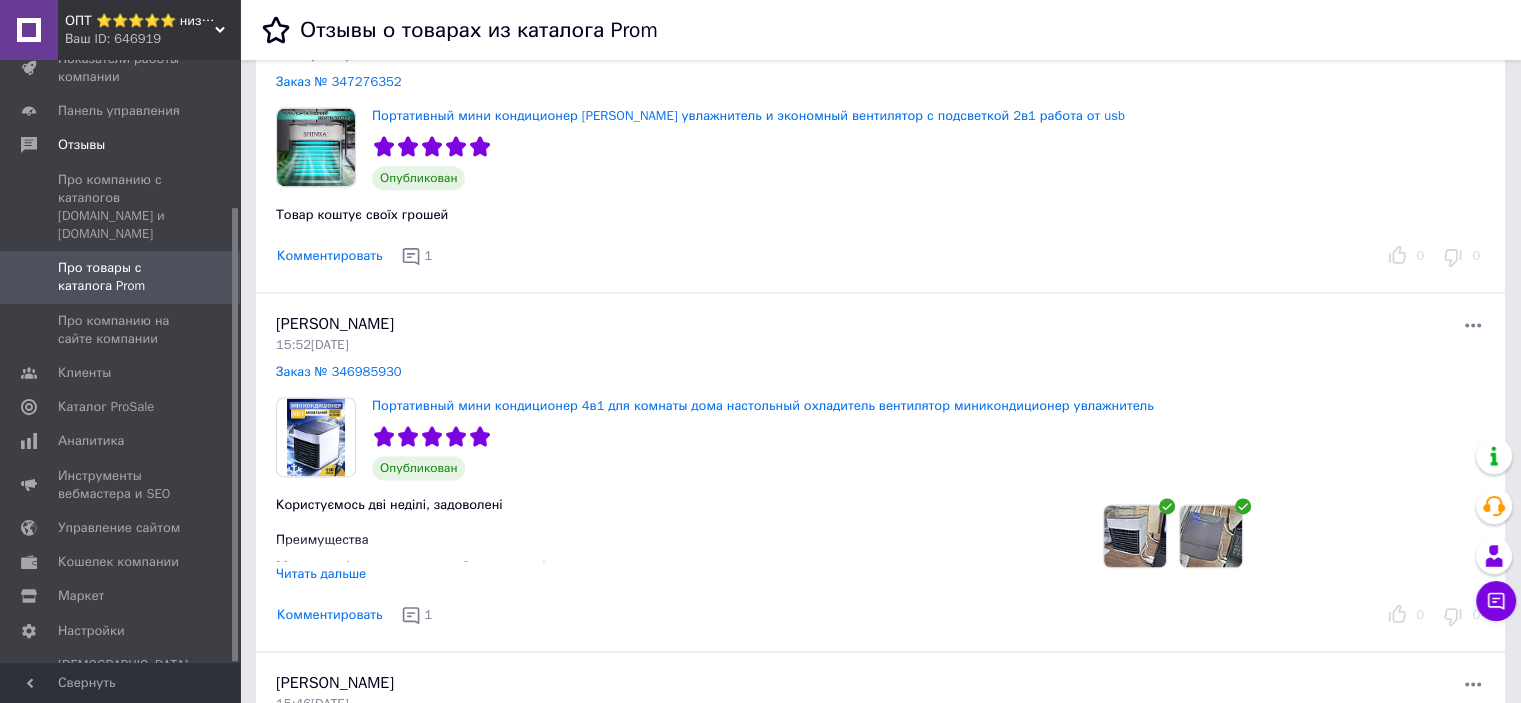 scroll, scrollTop: 5538, scrollLeft: 0, axis: vertical 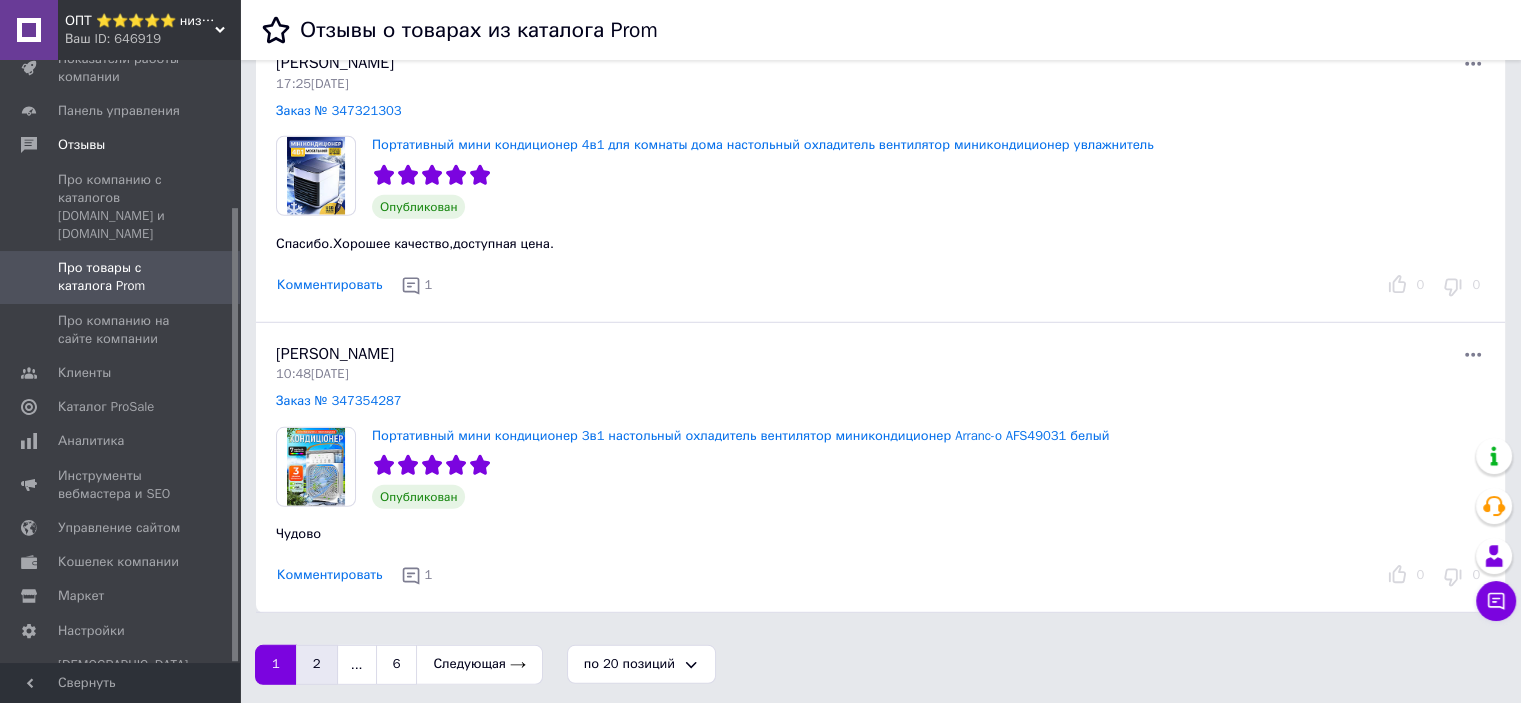 click on "2" at bounding box center (317, 665) 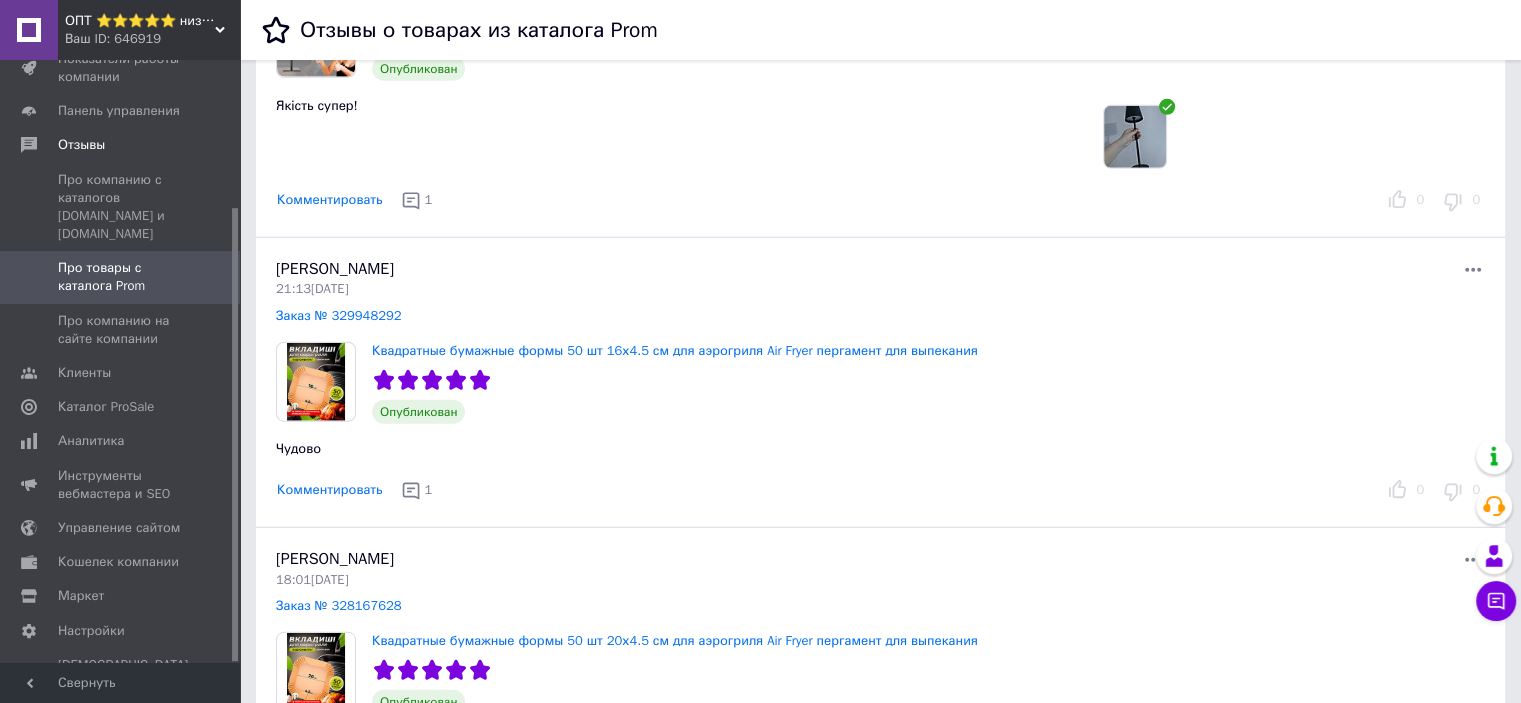 scroll, scrollTop: 0, scrollLeft: 0, axis: both 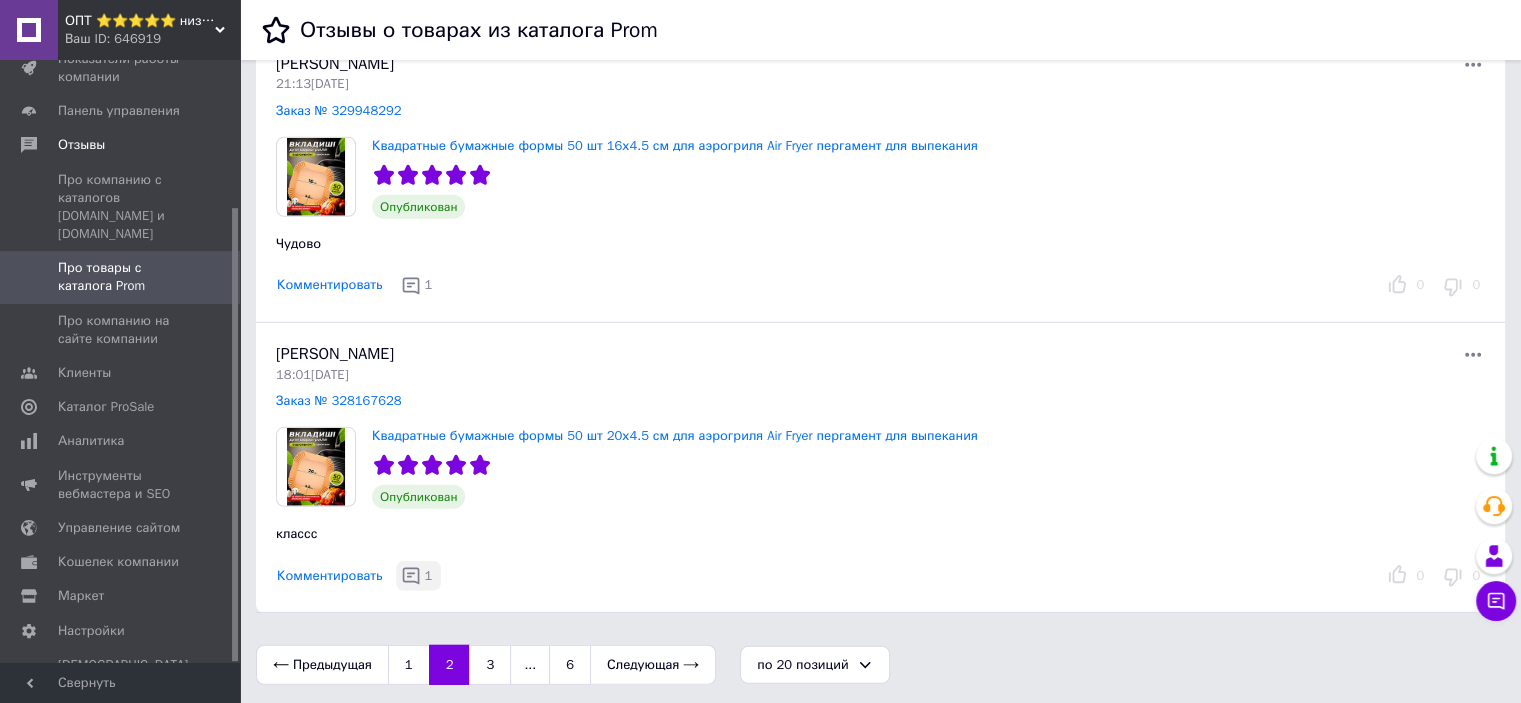 click 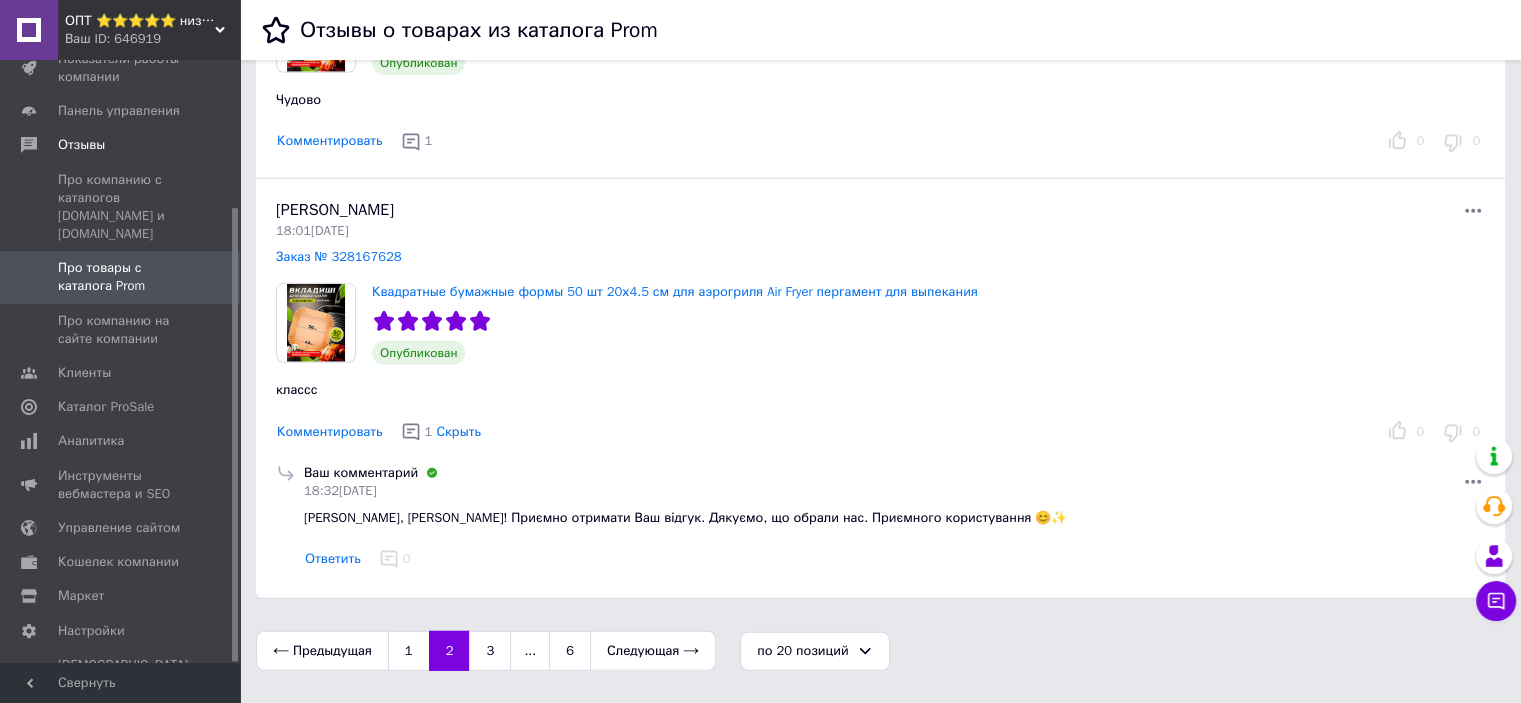scroll, scrollTop: 5873, scrollLeft: 0, axis: vertical 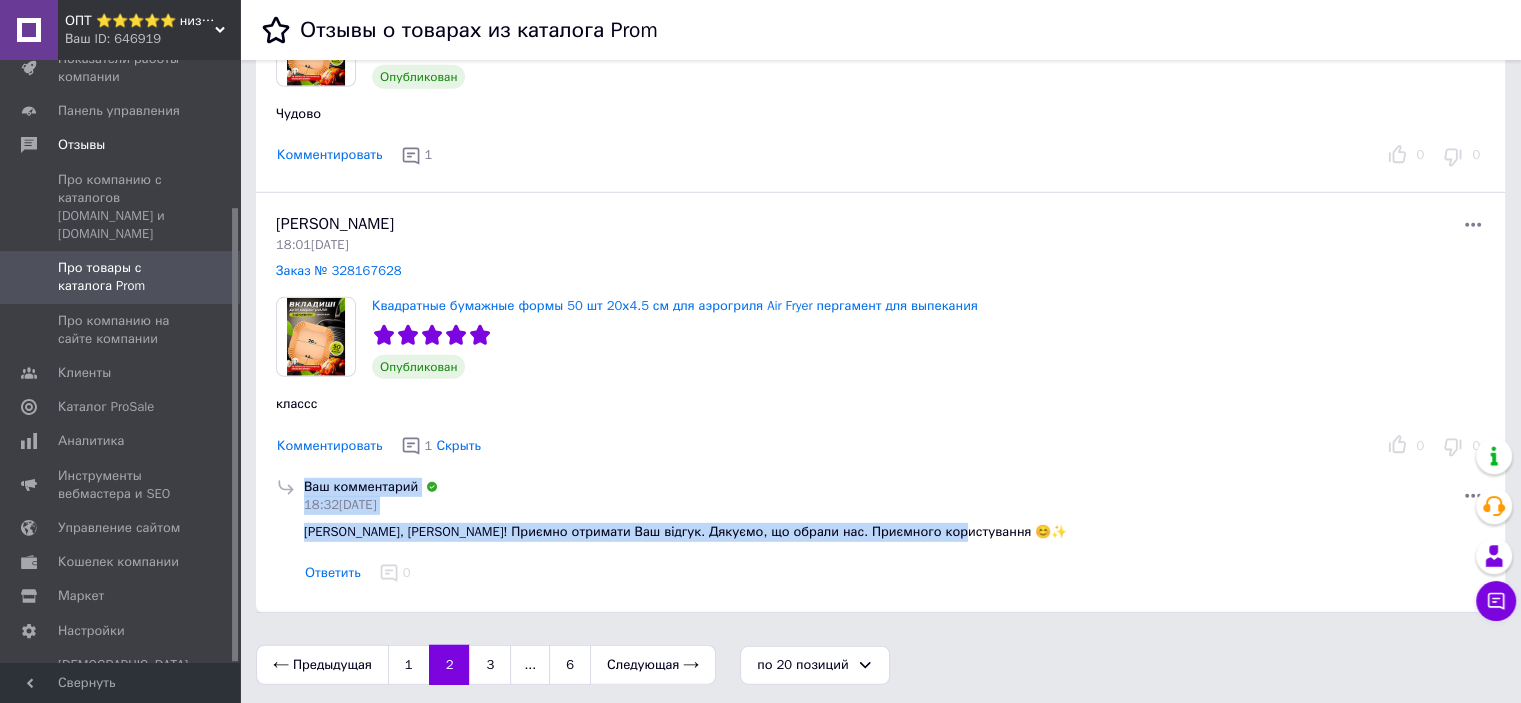 drag, startPoint x: 952, startPoint y: 513, endPoint x: 285, endPoint y: 524, distance: 667.0907 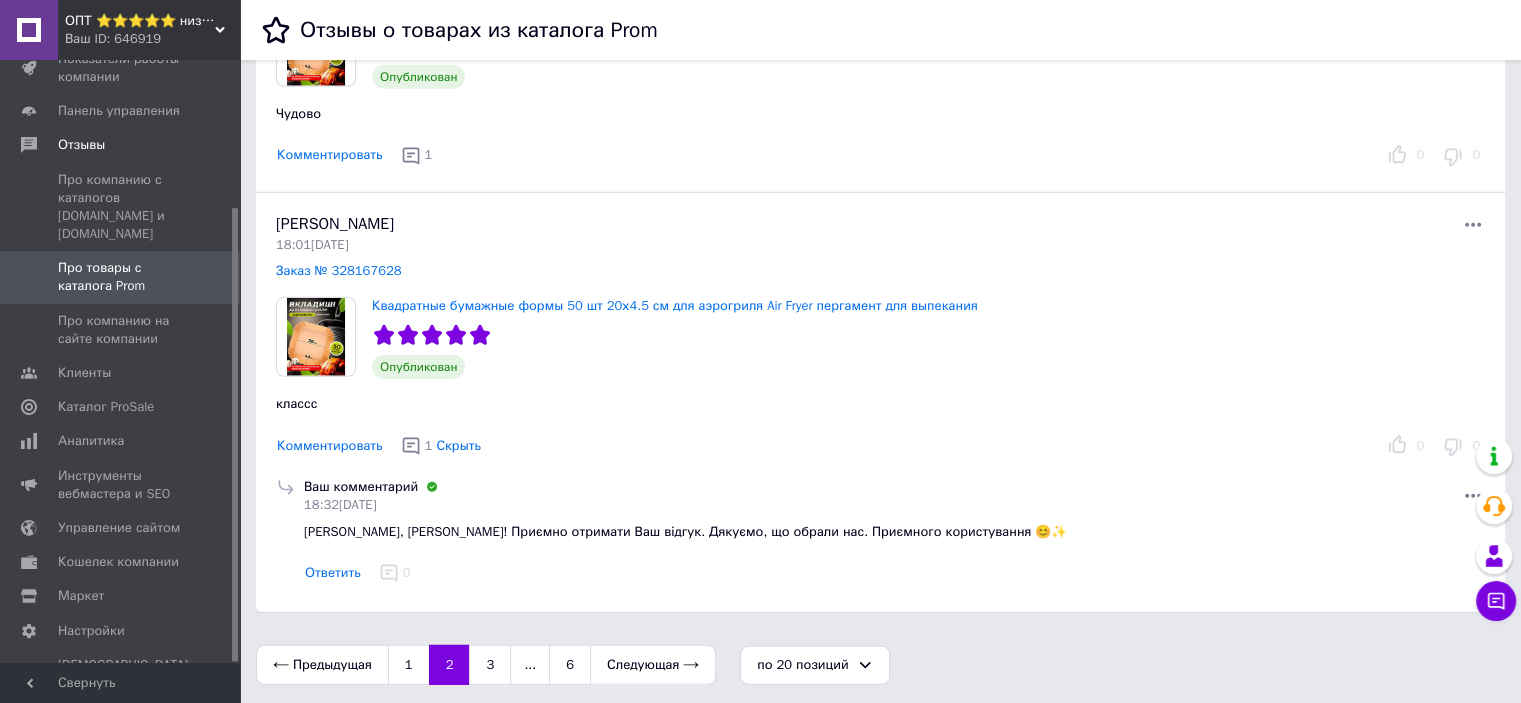 click at bounding box center [286, 533] 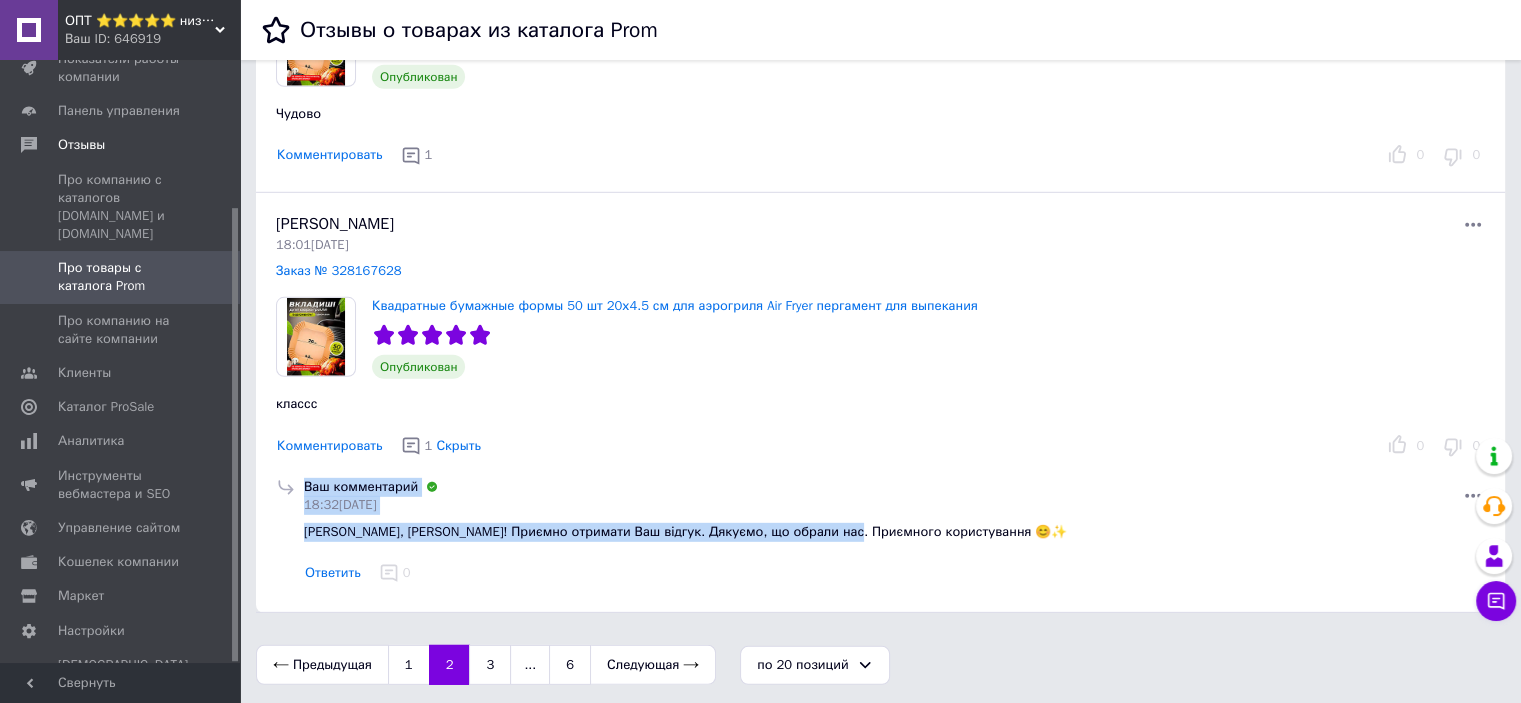 drag, startPoint x: 288, startPoint y: 523, endPoint x: 835, endPoint y: 510, distance: 547.1545 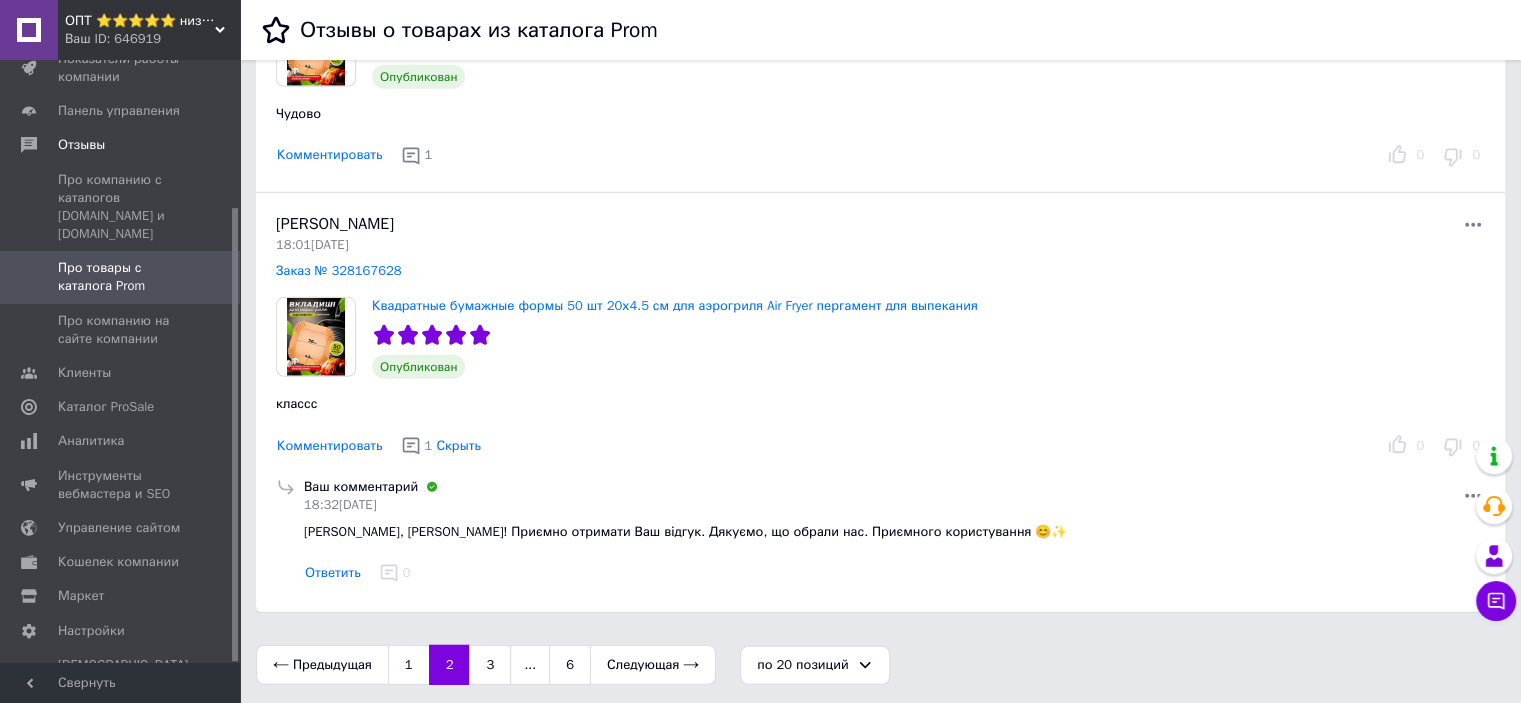 click on "[PERSON_NAME], [PERSON_NAME]! Приємно отримати Ваш відгук. Дякуємо, що обрали нас. Приємного користування 😊✨" at bounding box center [894, 532] 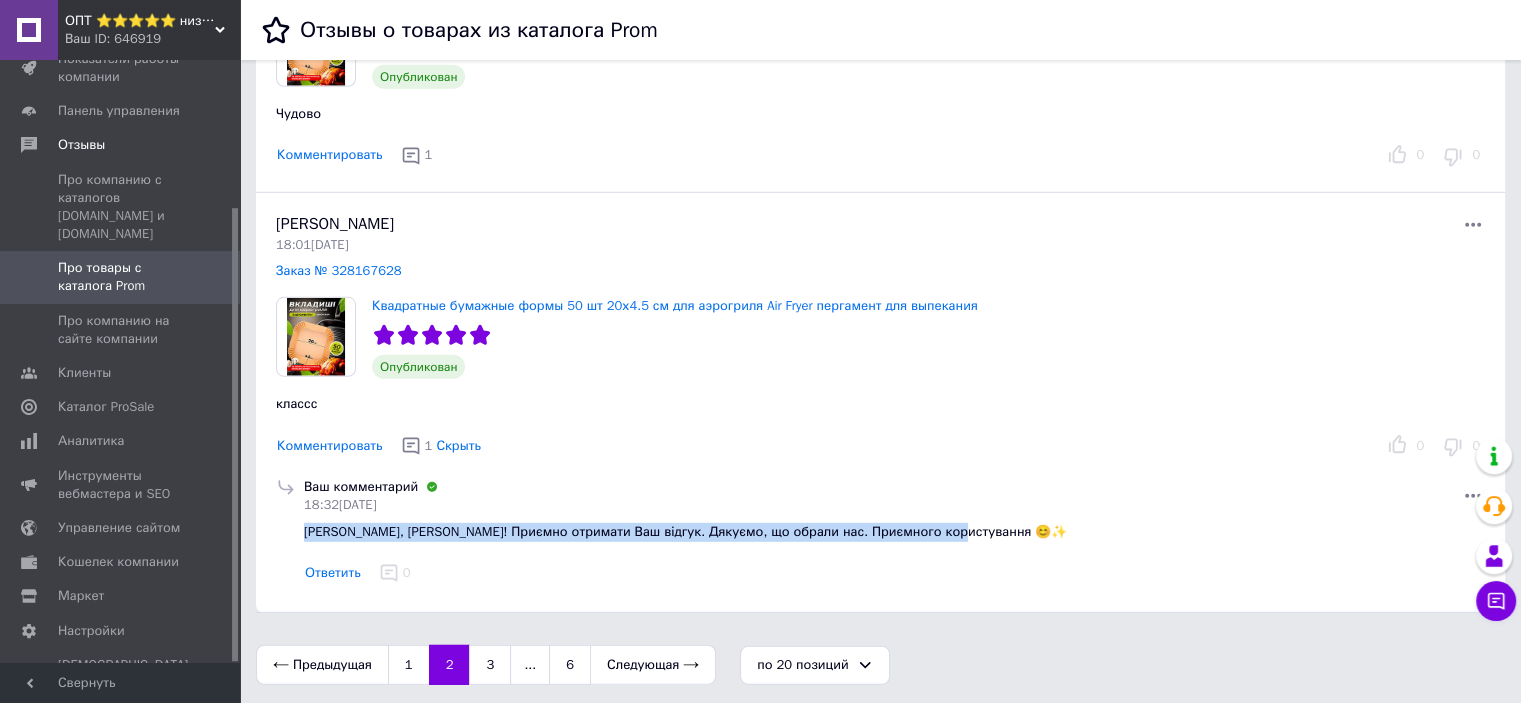 drag, startPoint x: 957, startPoint y: 522, endPoint x: 304, endPoint y: 520, distance: 653.00305 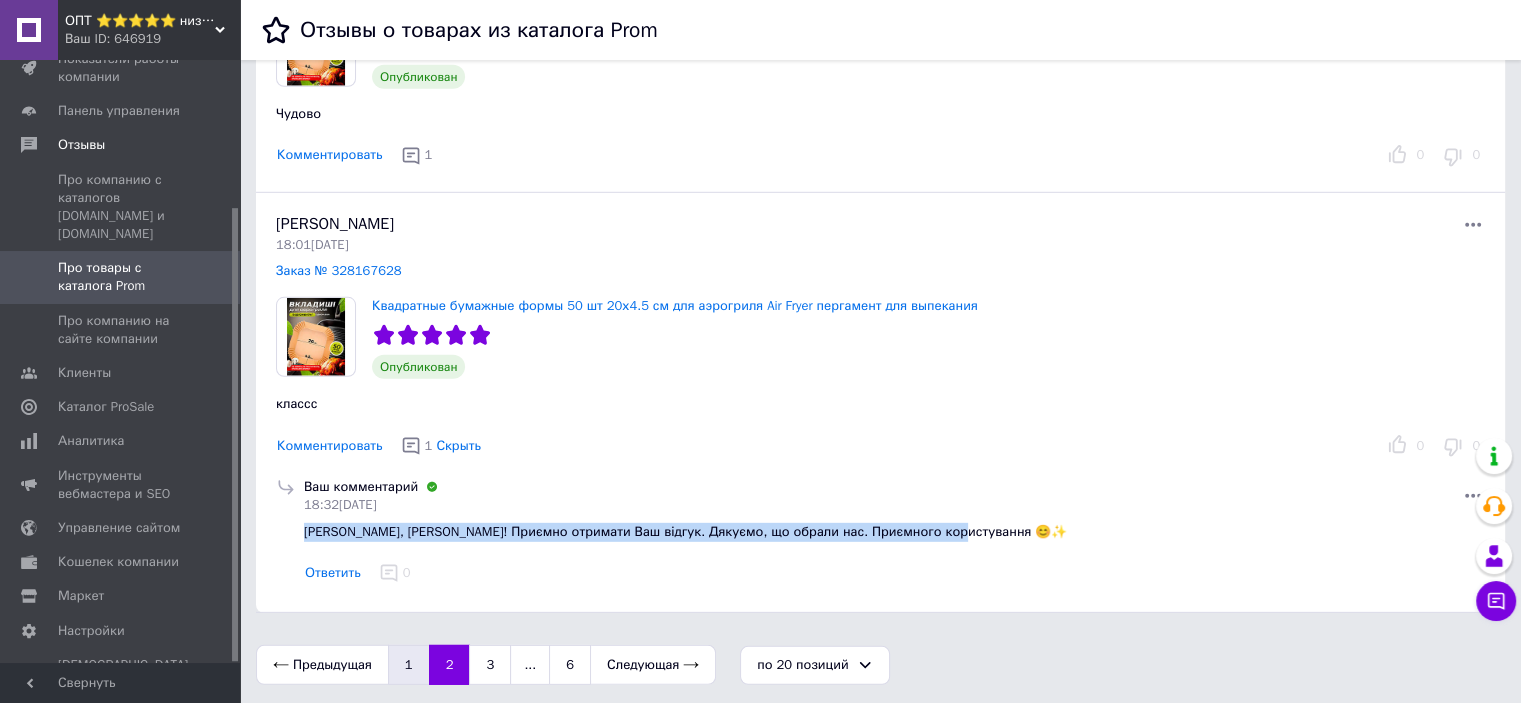 click on "1" at bounding box center (409, 665) 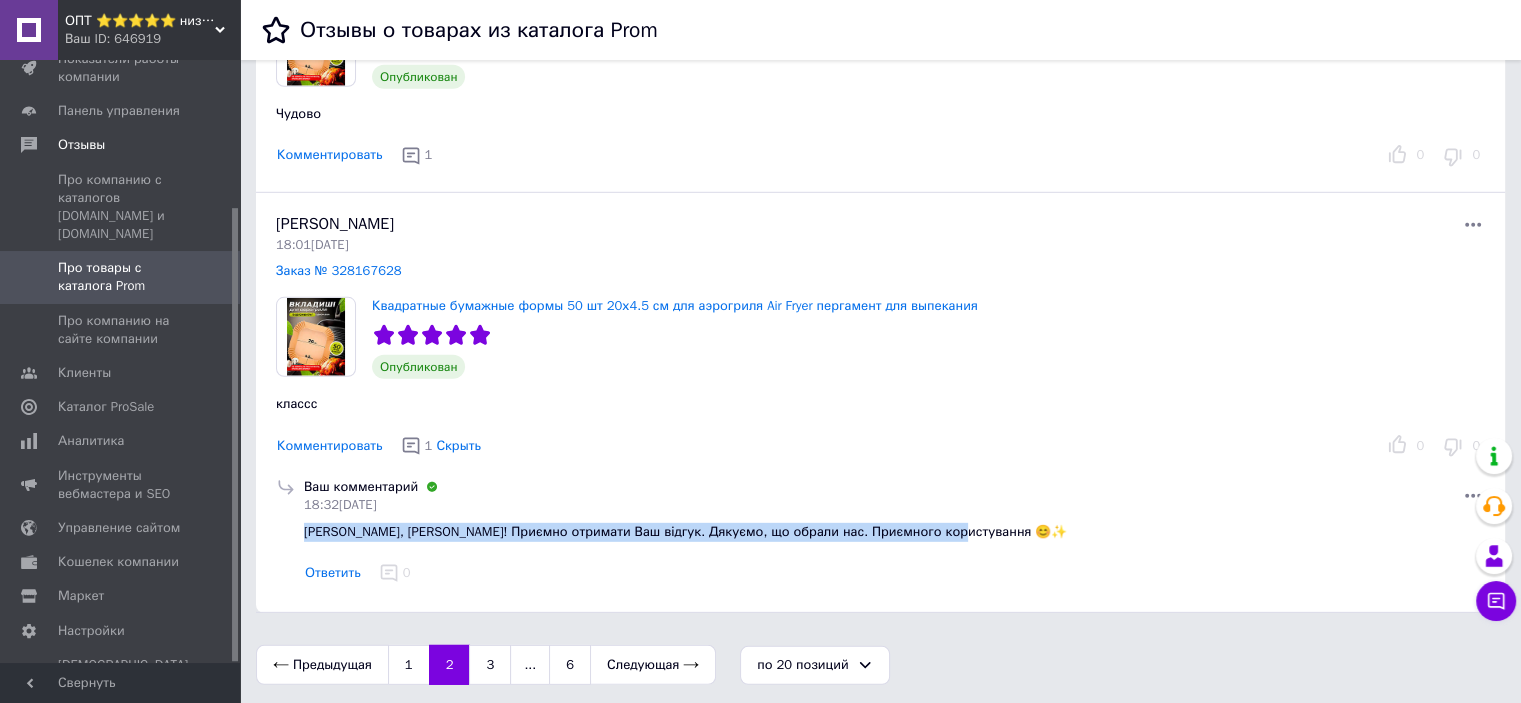 scroll, scrollTop: 0, scrollLeft: 0, axis: both 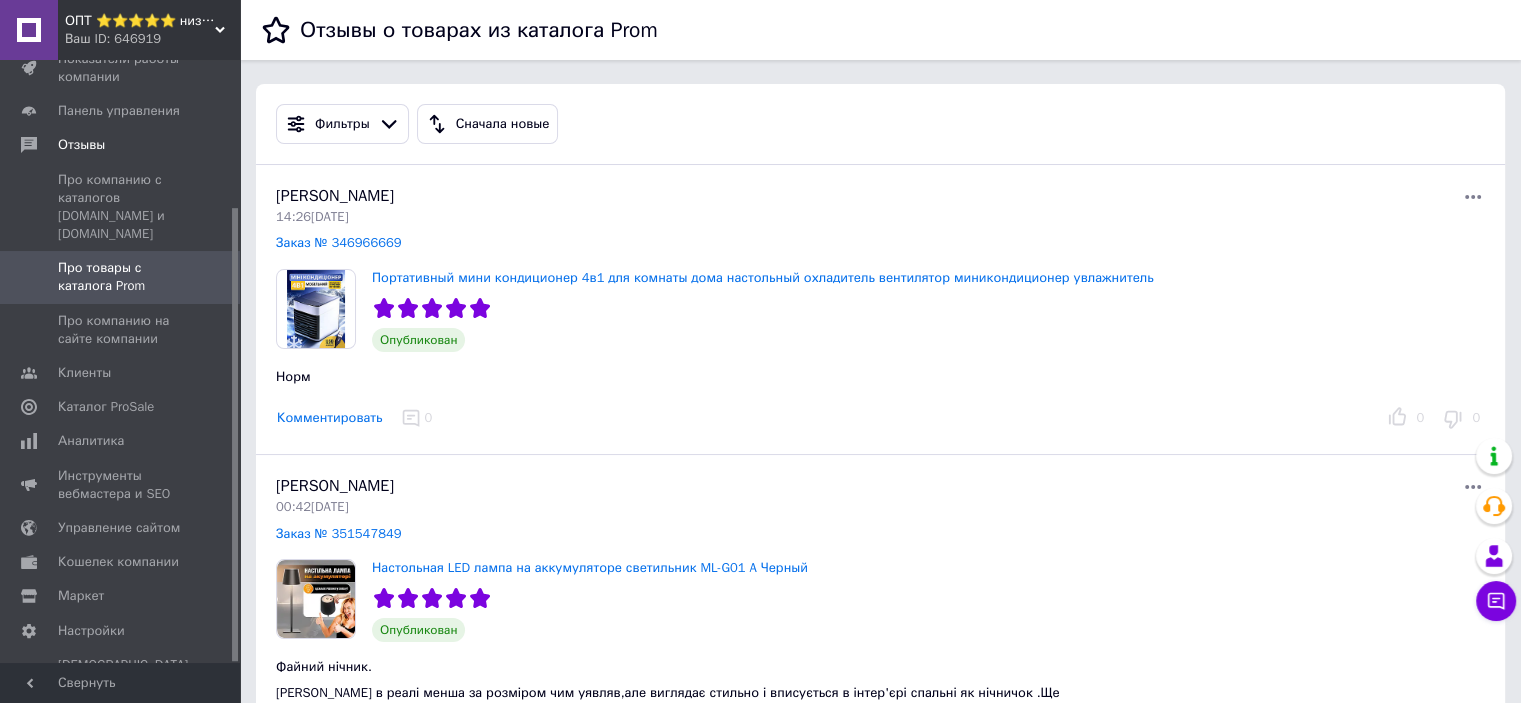 click on "Комментировать" at bounding box center [330, 418] 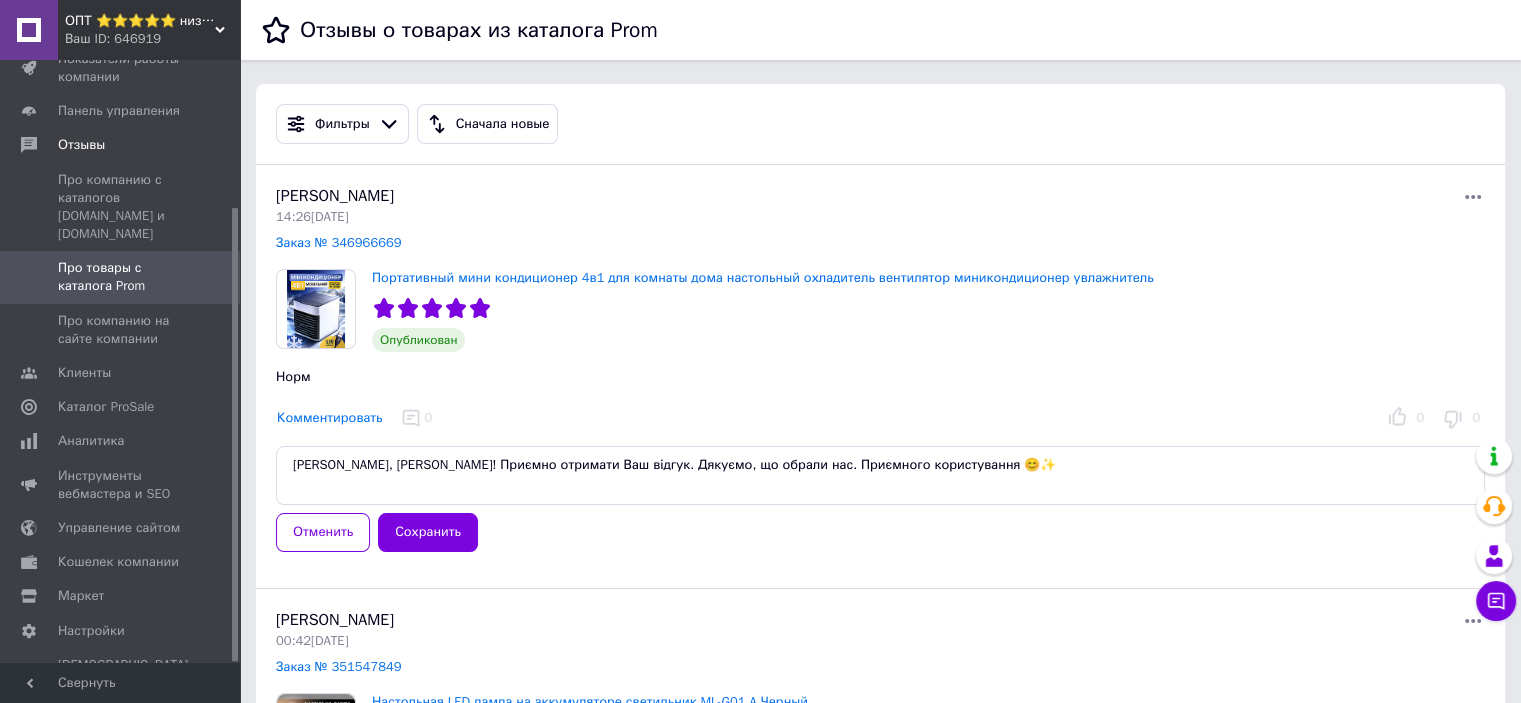 click on "[PERSON_NAME], [PERSON_NAME]! Приємно отримати Ваш відгук. Дякуємо, що обрали нас. Приємного користування 😊✨" at bounding box center (880, 475) 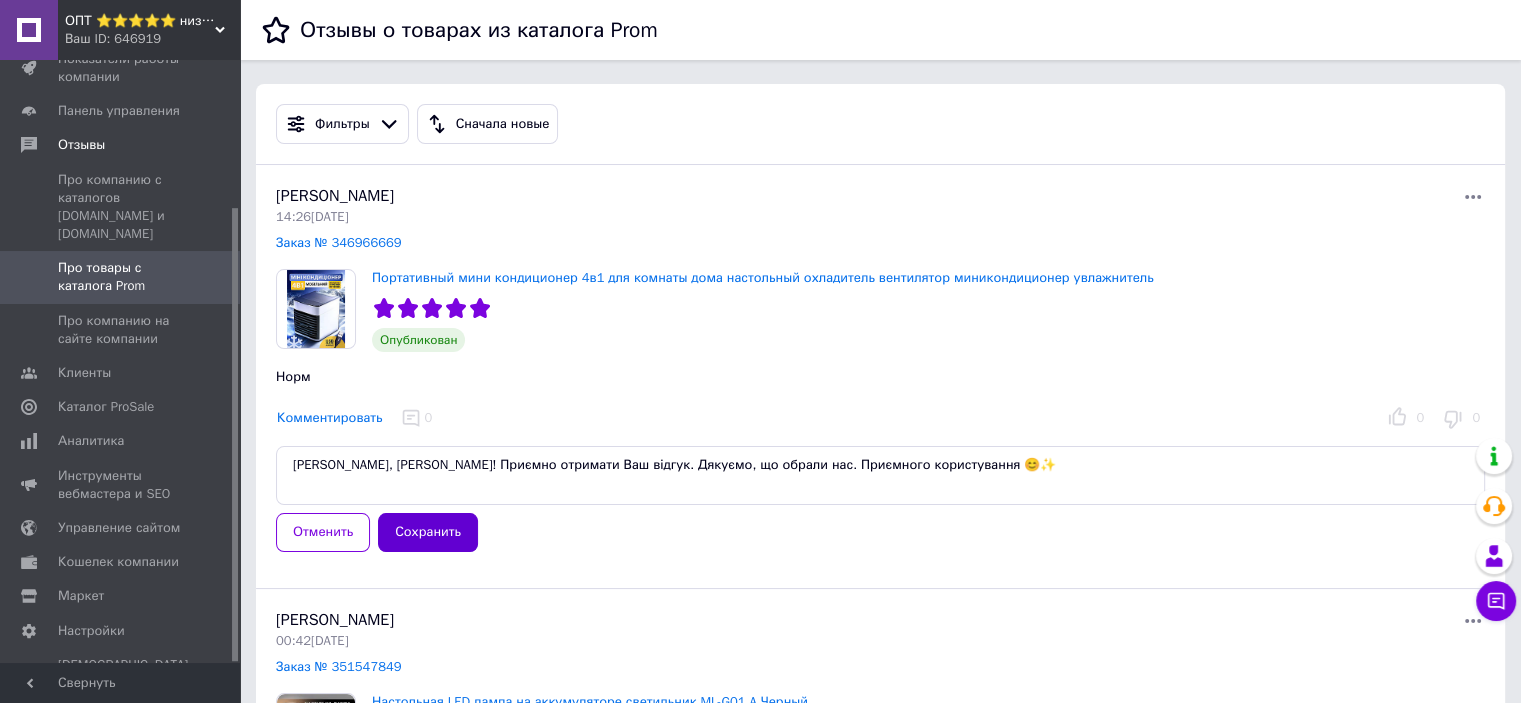 type on "[PERSON_NAME], [PERSON_NAME]! Приємно отримати Ваш відгук. Дякуємо, що обрали нас. Приємного користування 😊✨" 